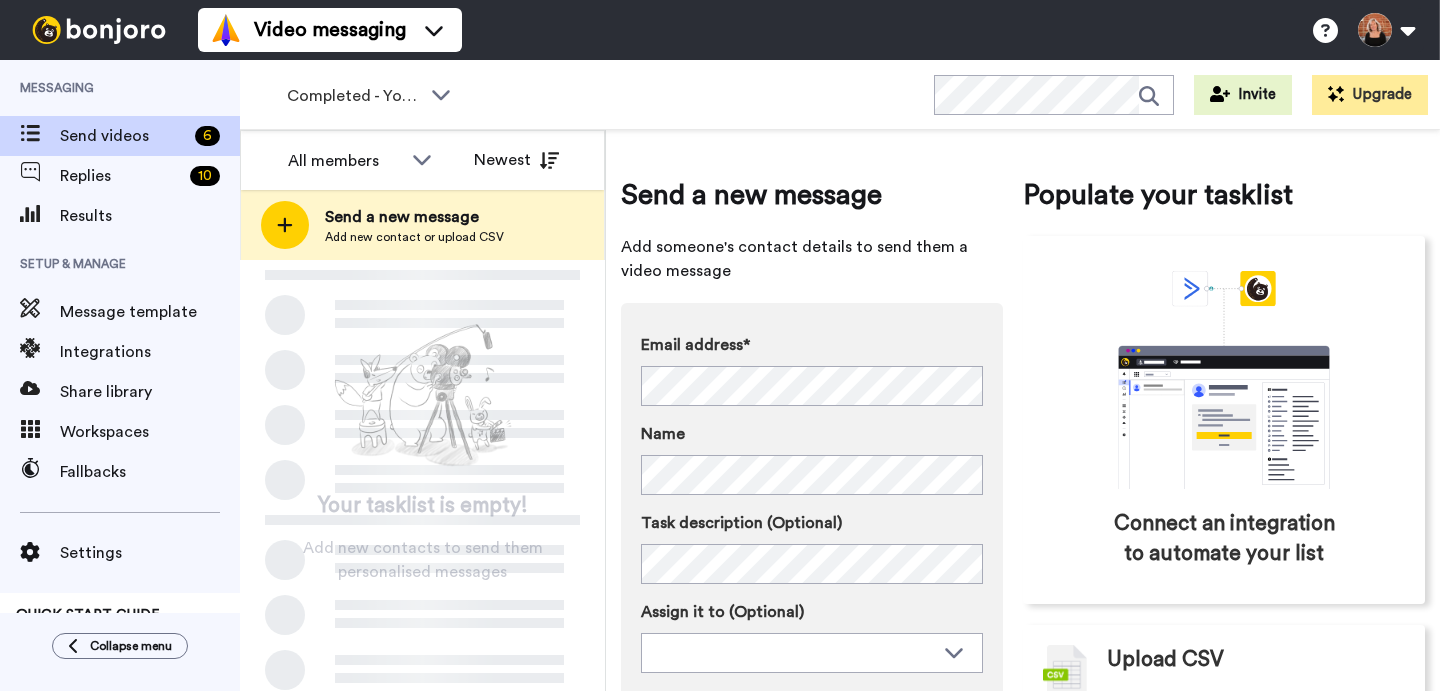 scroll, scrollTop: 0, scrollLeft: 0, axis: both 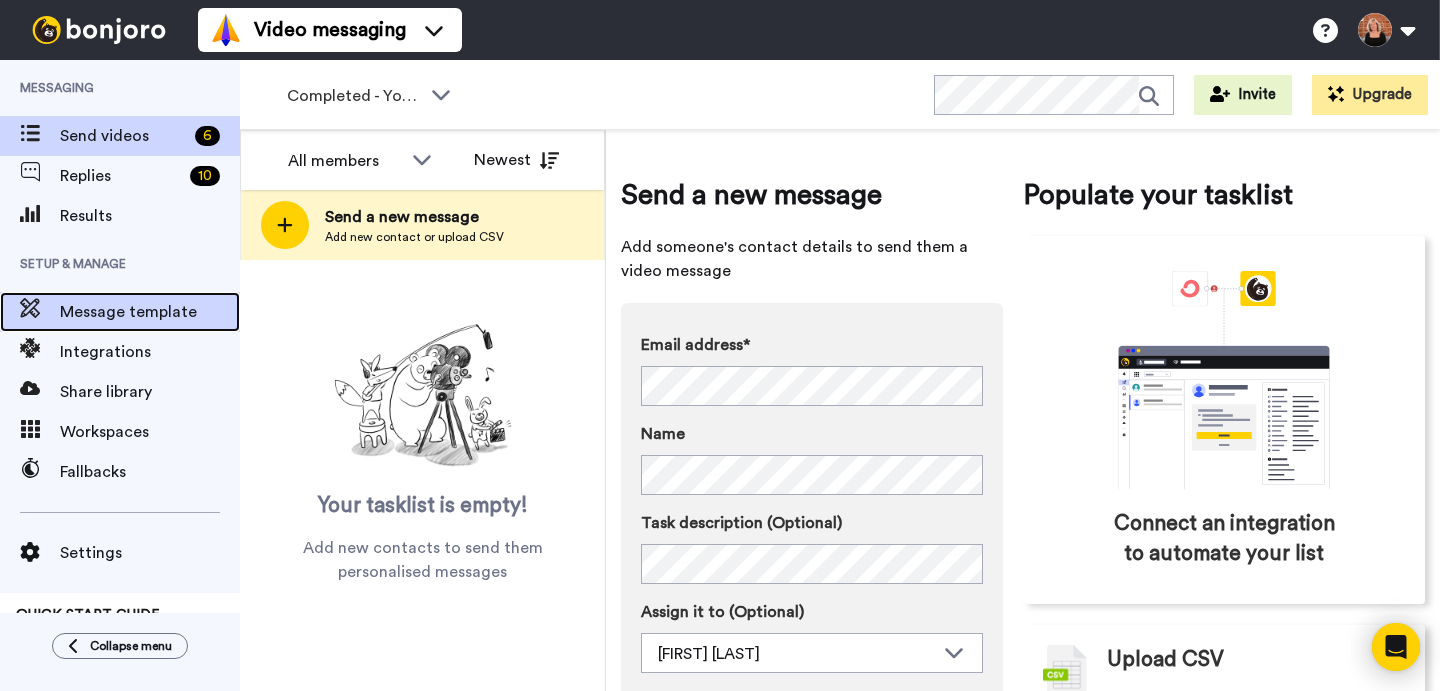 click on "Message template" at bounding box center (150, 312) 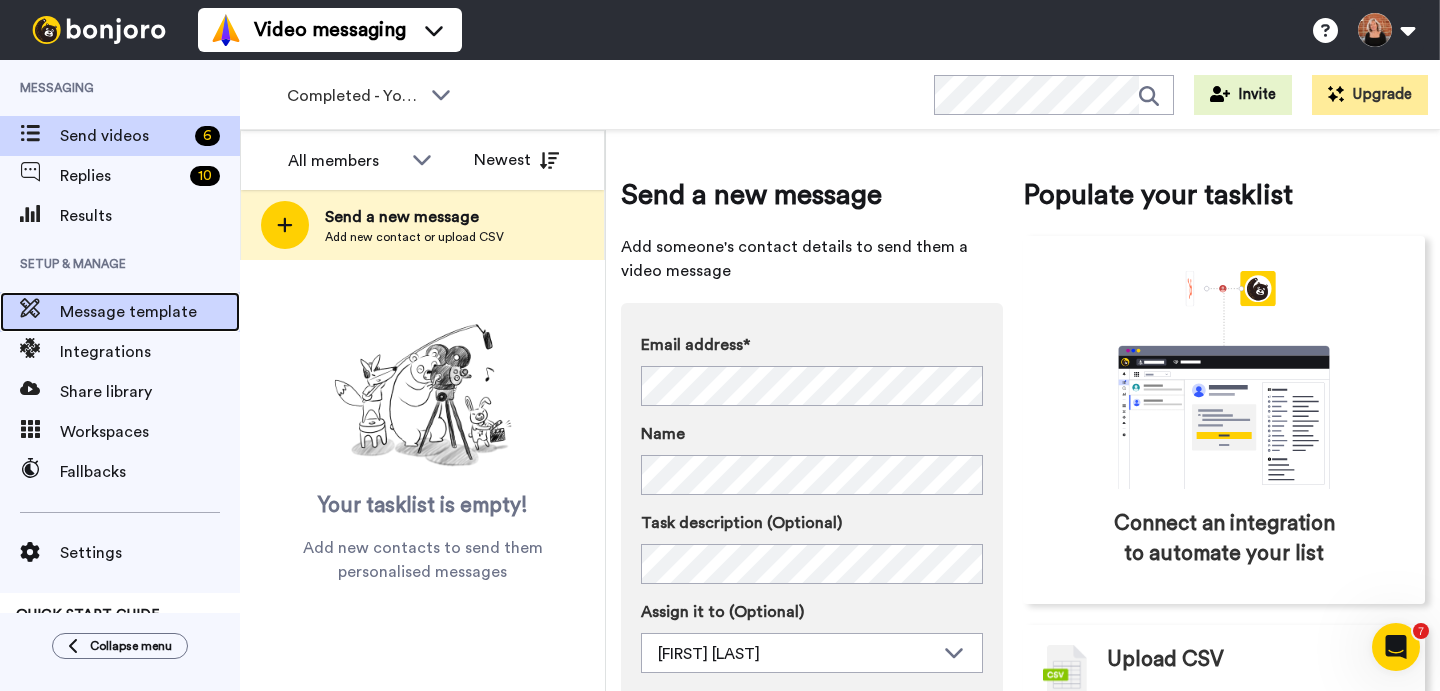 scroll, scrollTop: 0, scrollLeft: 0, axis: both 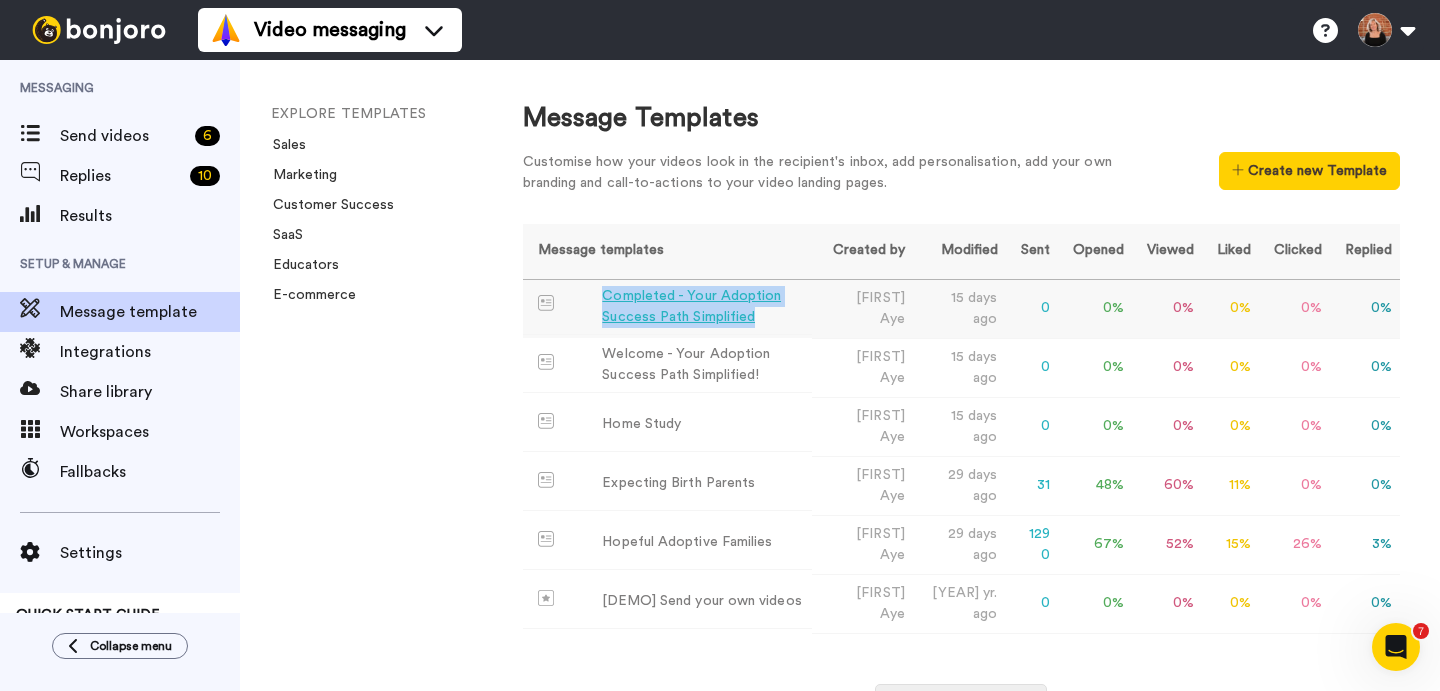 drag, startPoint x: 772, startPoint y: 324, endPoint x: 603, endPoint y: 293, distance: 171.81967 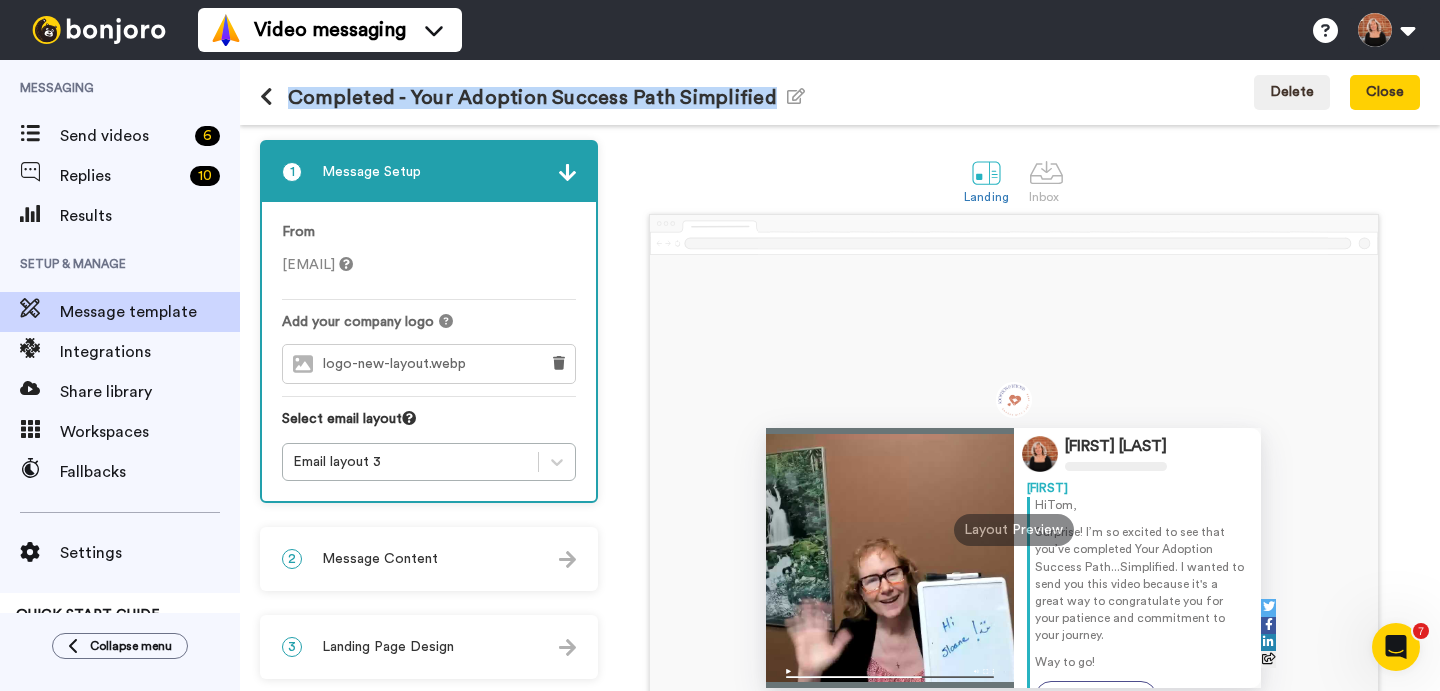 drag, startPoint x: 763, startPoint y: 97, endPoint x: 288, endPoint y: 95, distance: 475.0042 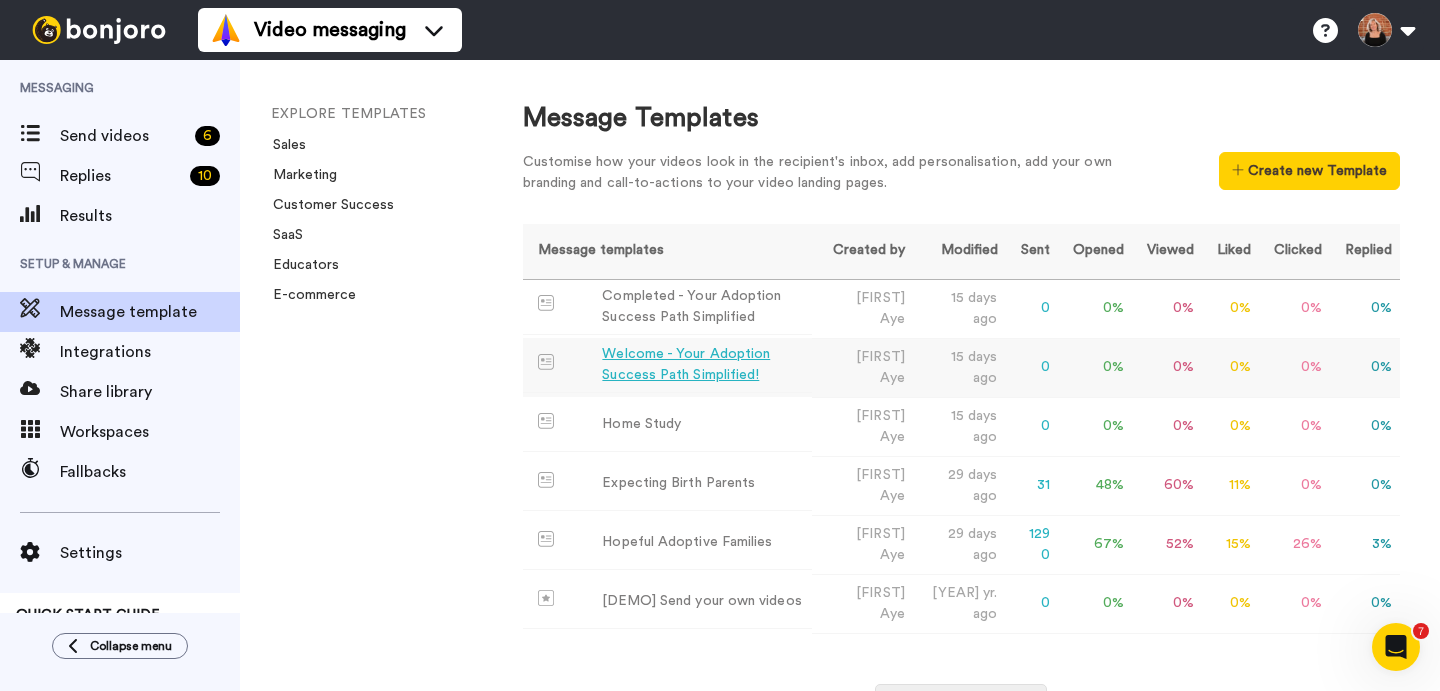 click on "Welcome - Your Adoption Success Path Simplified!" at bounding box center (703, 365) 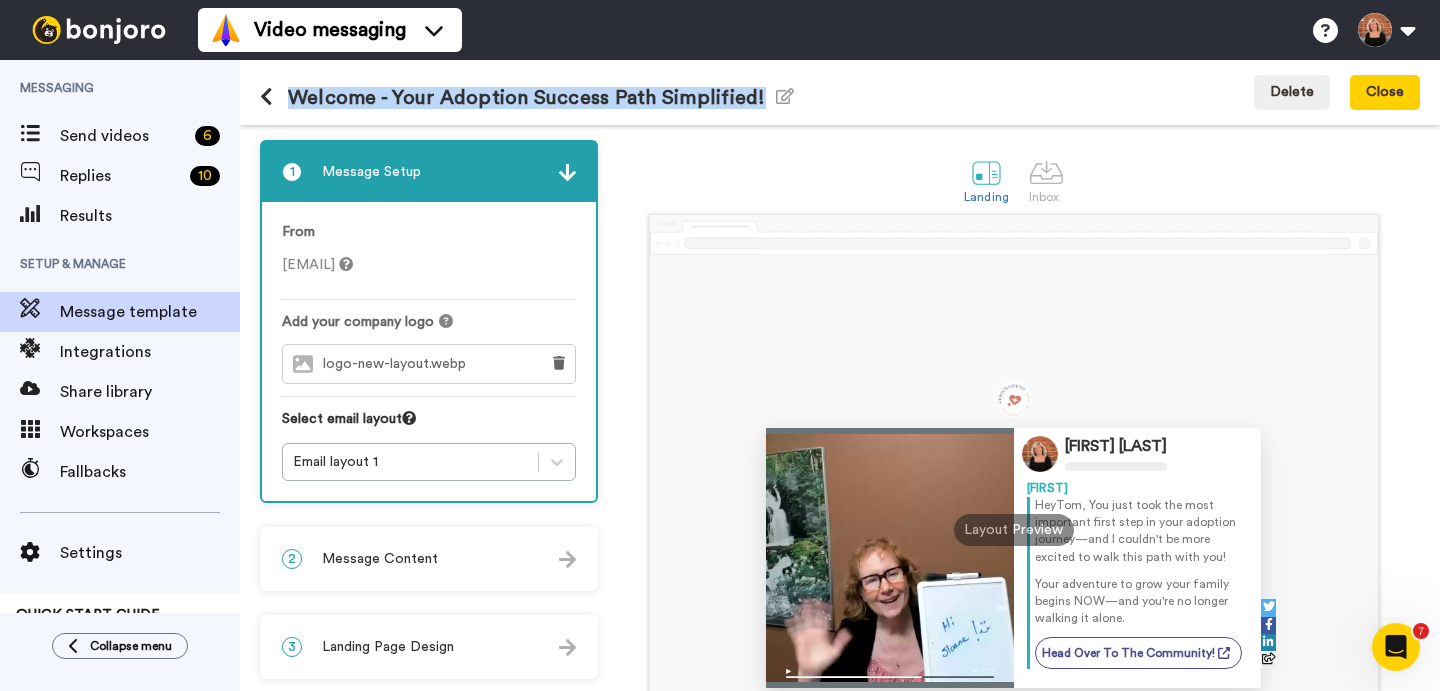 drag, startPoint x: 755, startPoint y: 94, endPoint x: 284, endPoint y: 99, distance: 471.02655 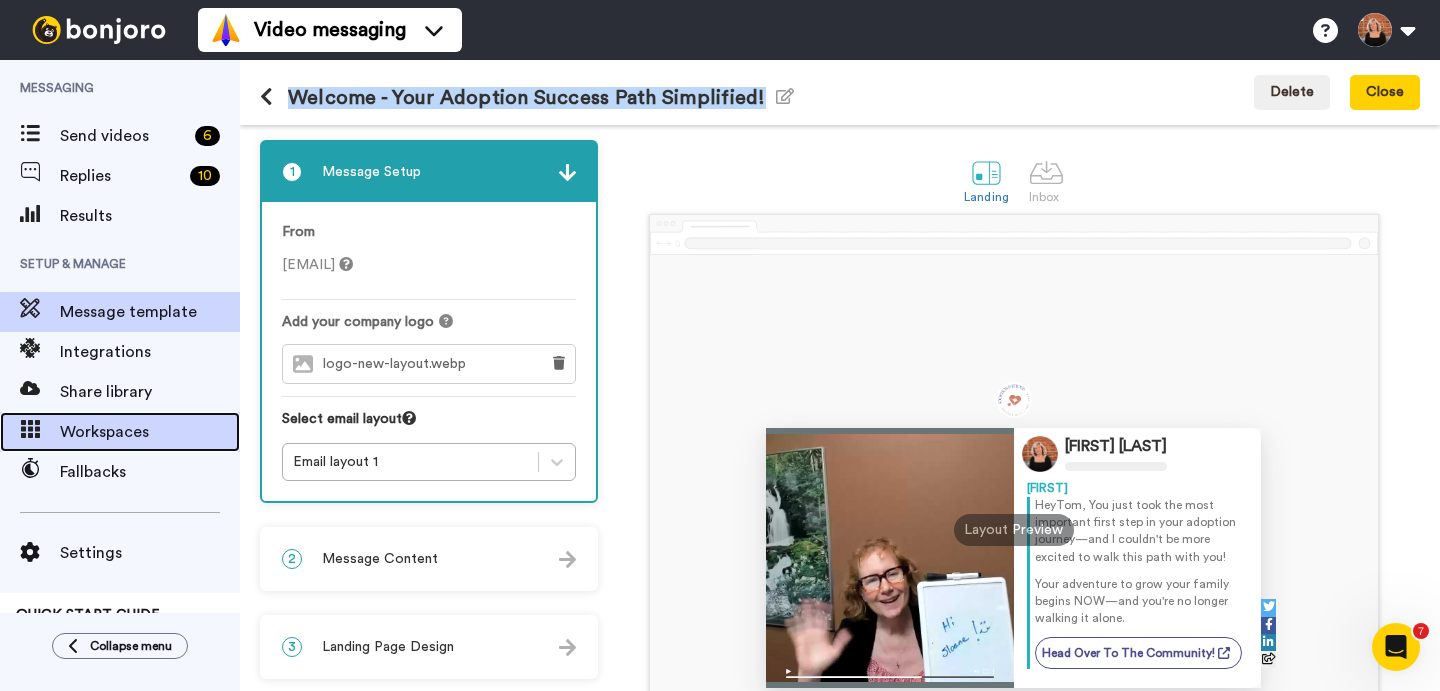 click on "Workspaces" at bounding box center [150, 432] 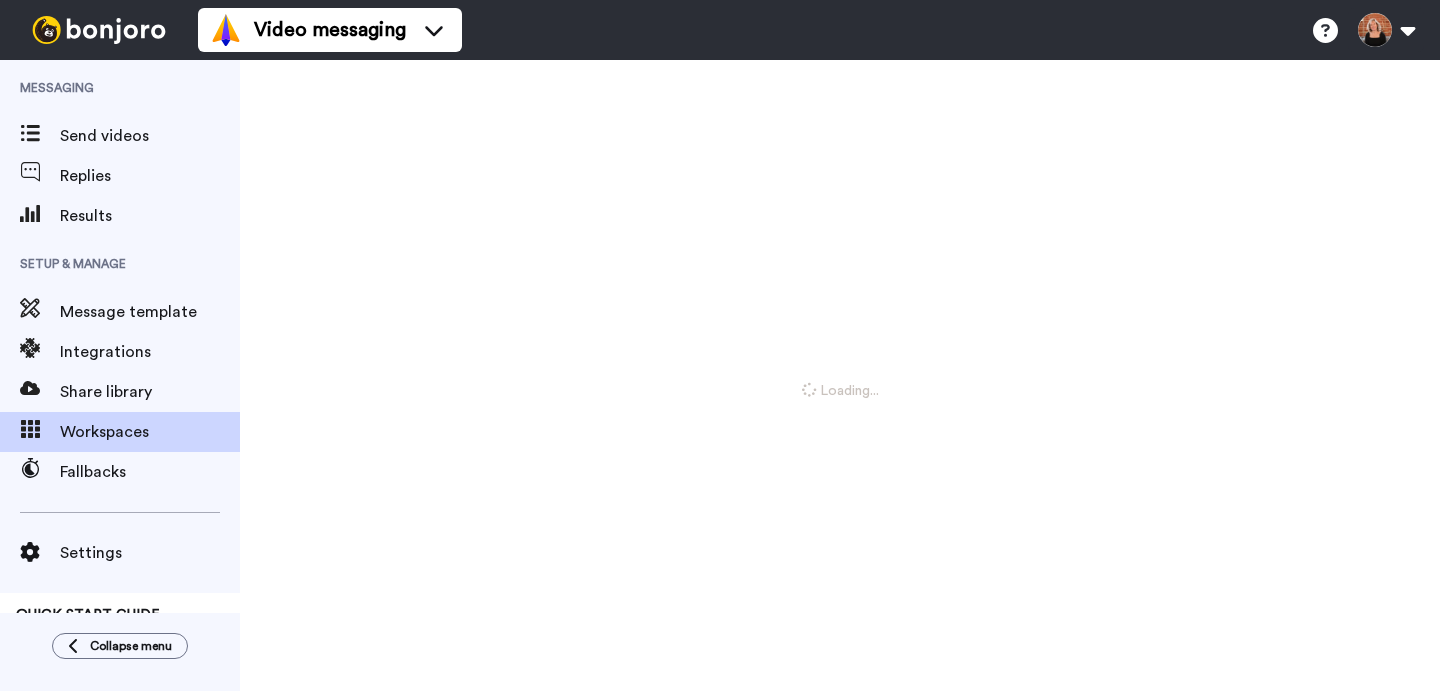 scroll, scrollTop: 0, scrollLeft: 0, axis: both 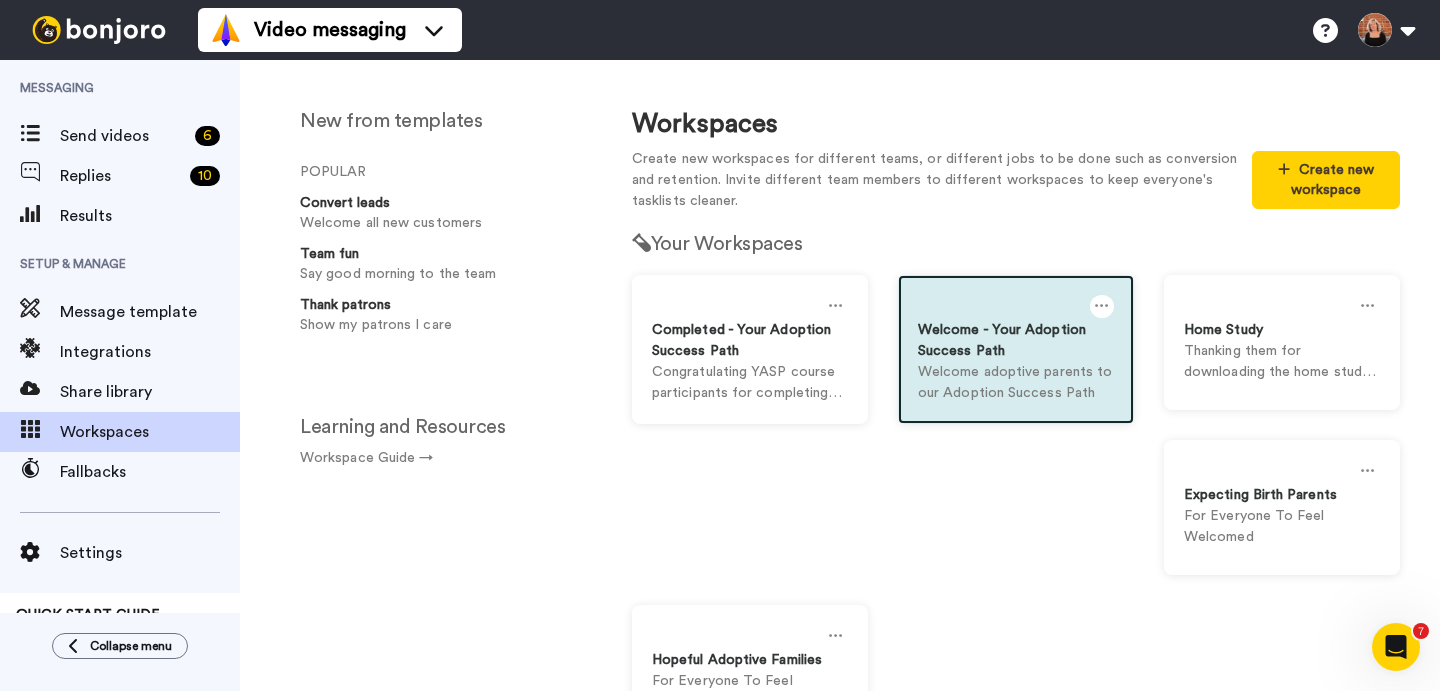 click at bounding box center (1102, 306) 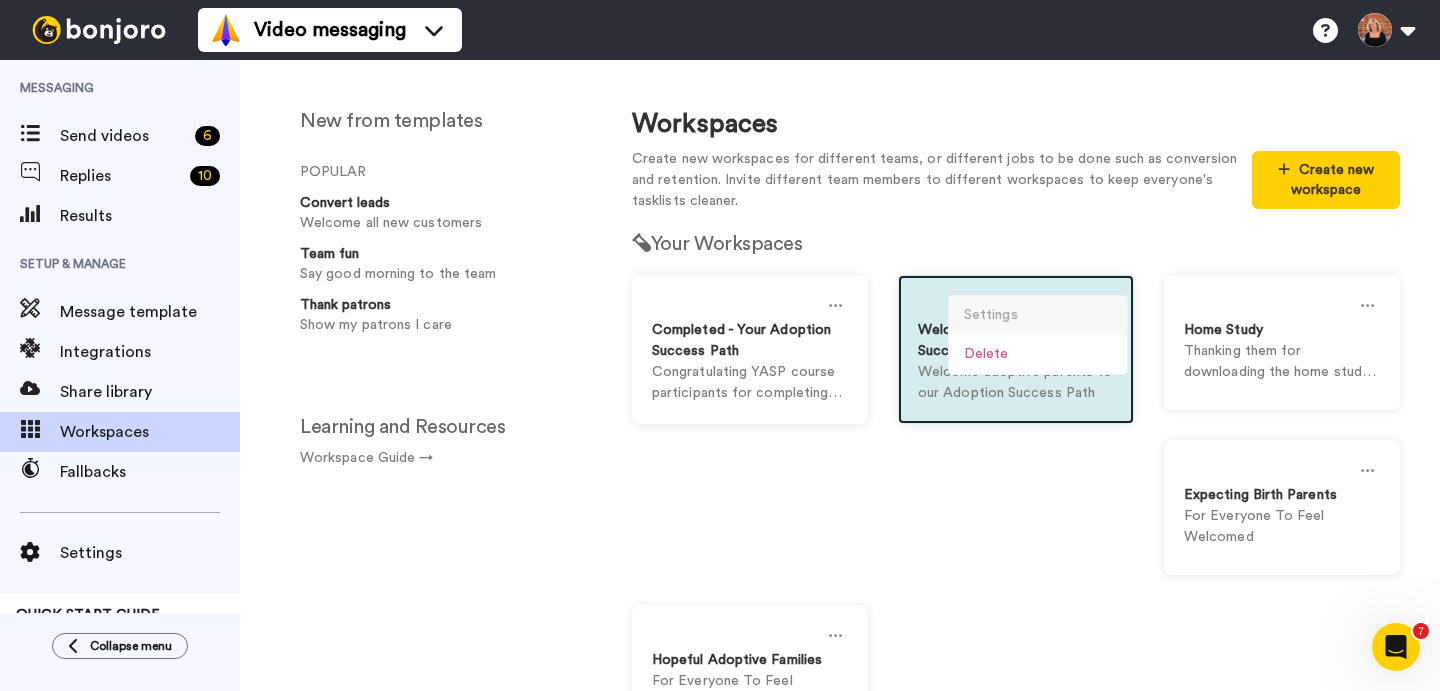click on "Settings" at bounding box center (1038, 315) 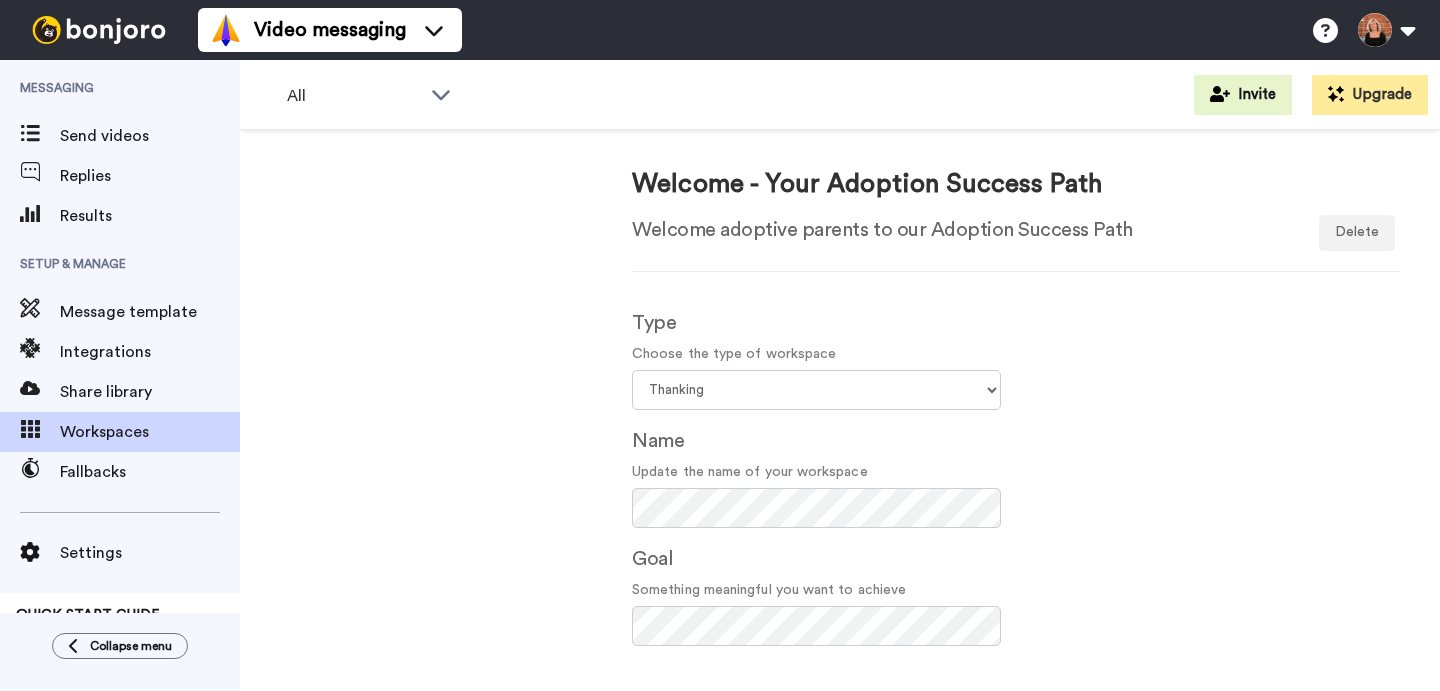 scroll, scrollTop: 0, scrollLeft: 0, axis: both 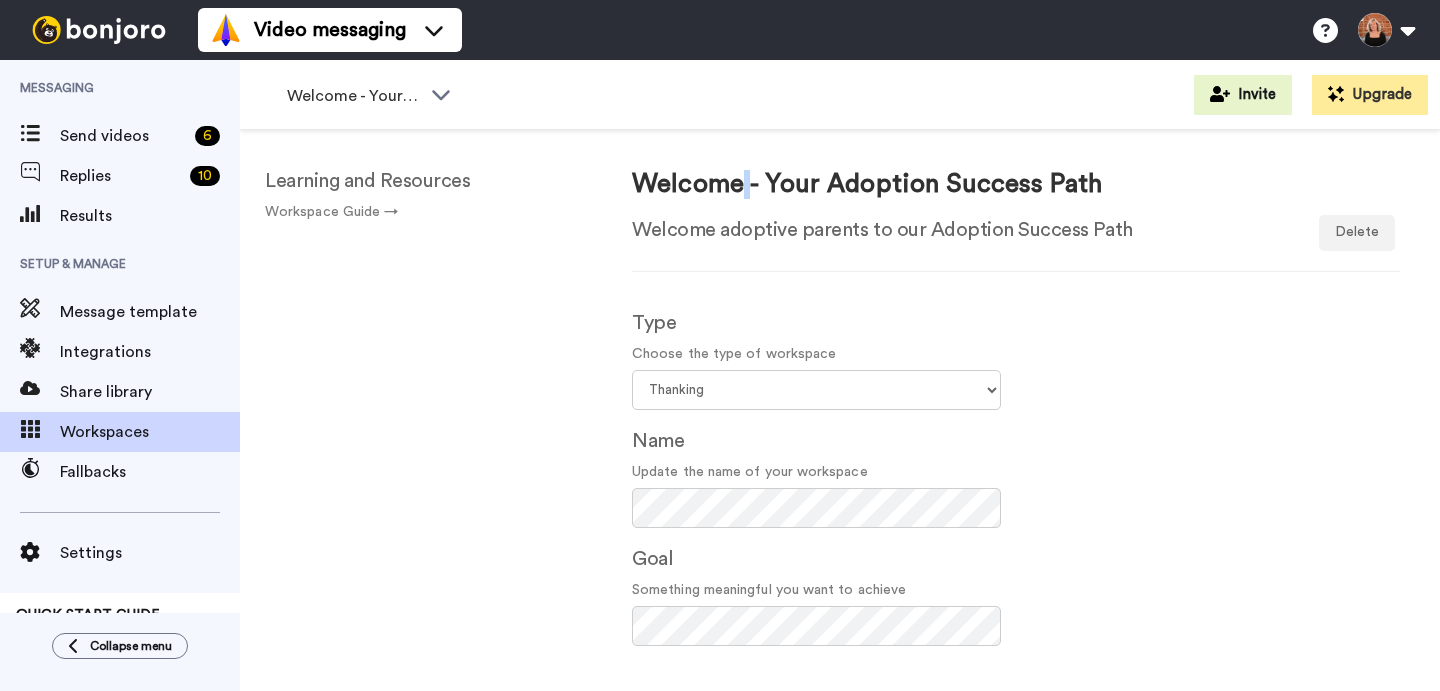 click on "Welcome - Your Adoption Success Path" at bounding box center (867, 184) 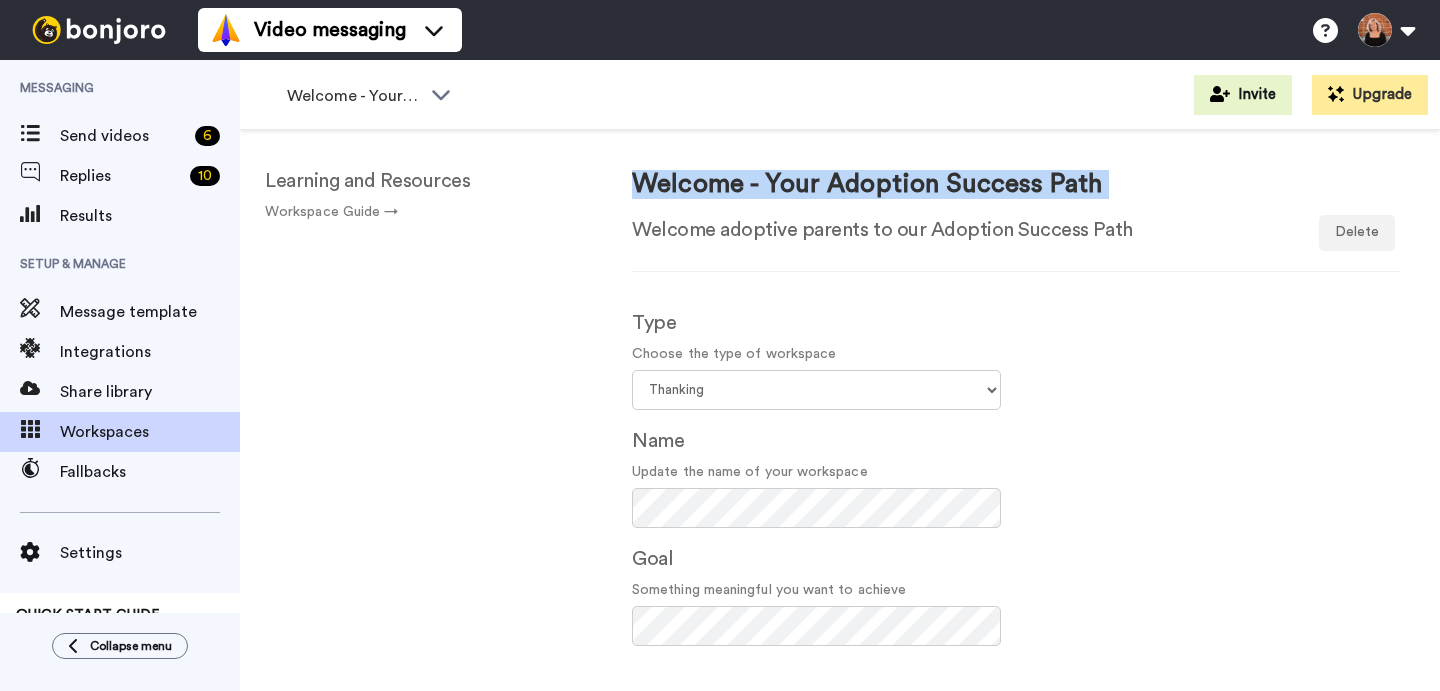 click on "Welcome - Your Adoption Success Path" at bounding box center (867, 184) 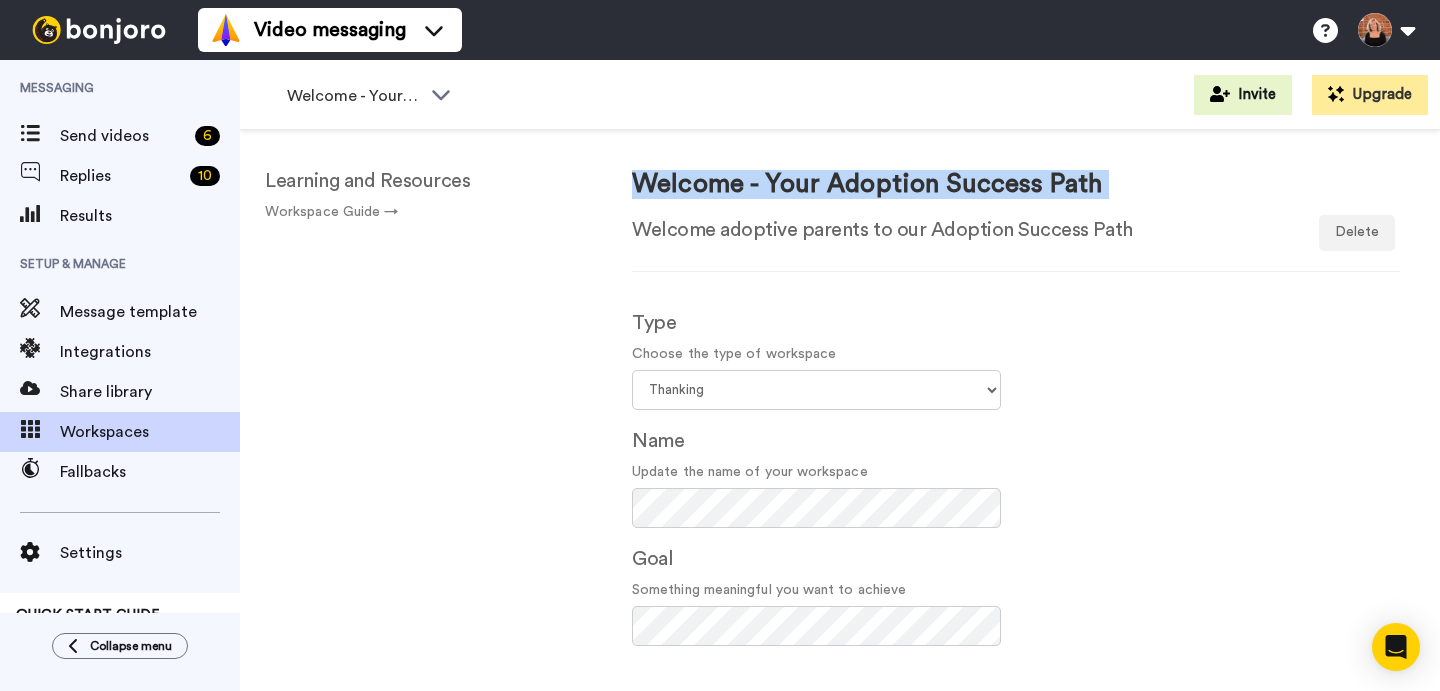 copy on "Welcome - Your Adoption Success Path" 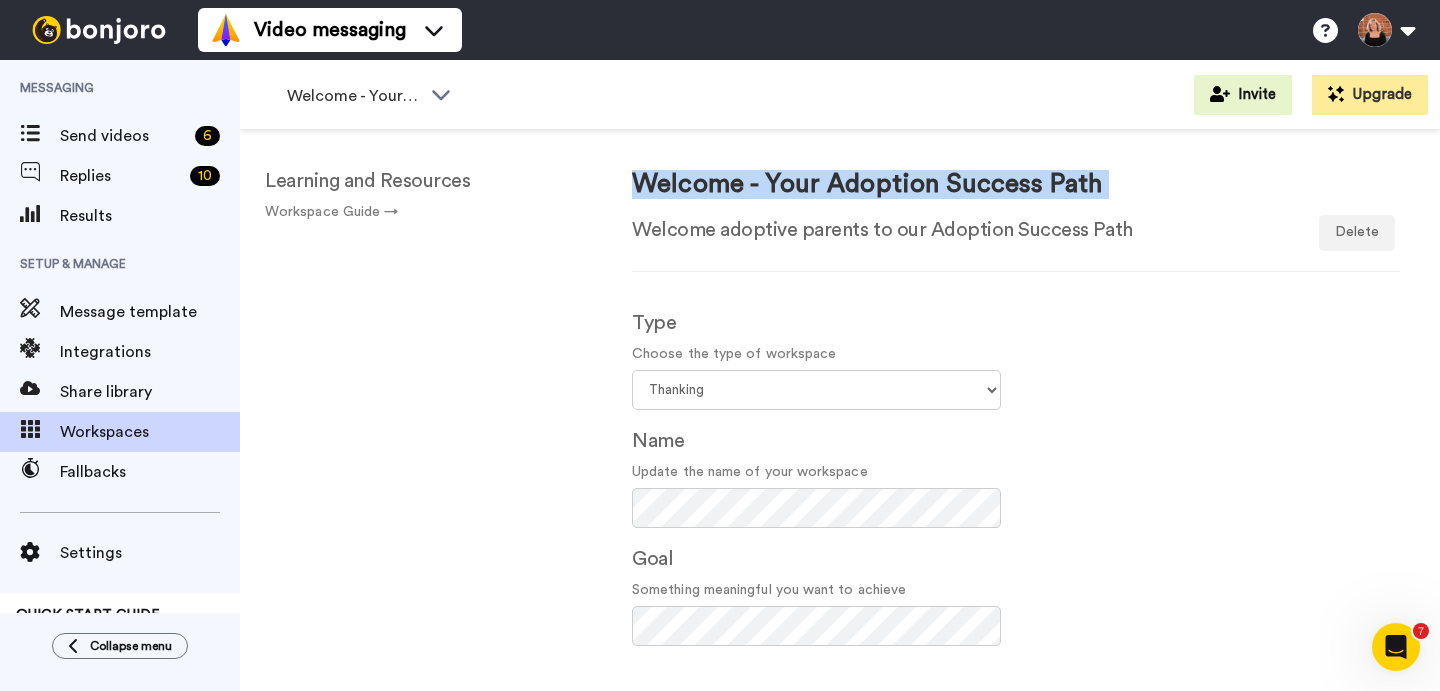 scroll, scrollTop: 0, scrollLeft: 0, axis: both 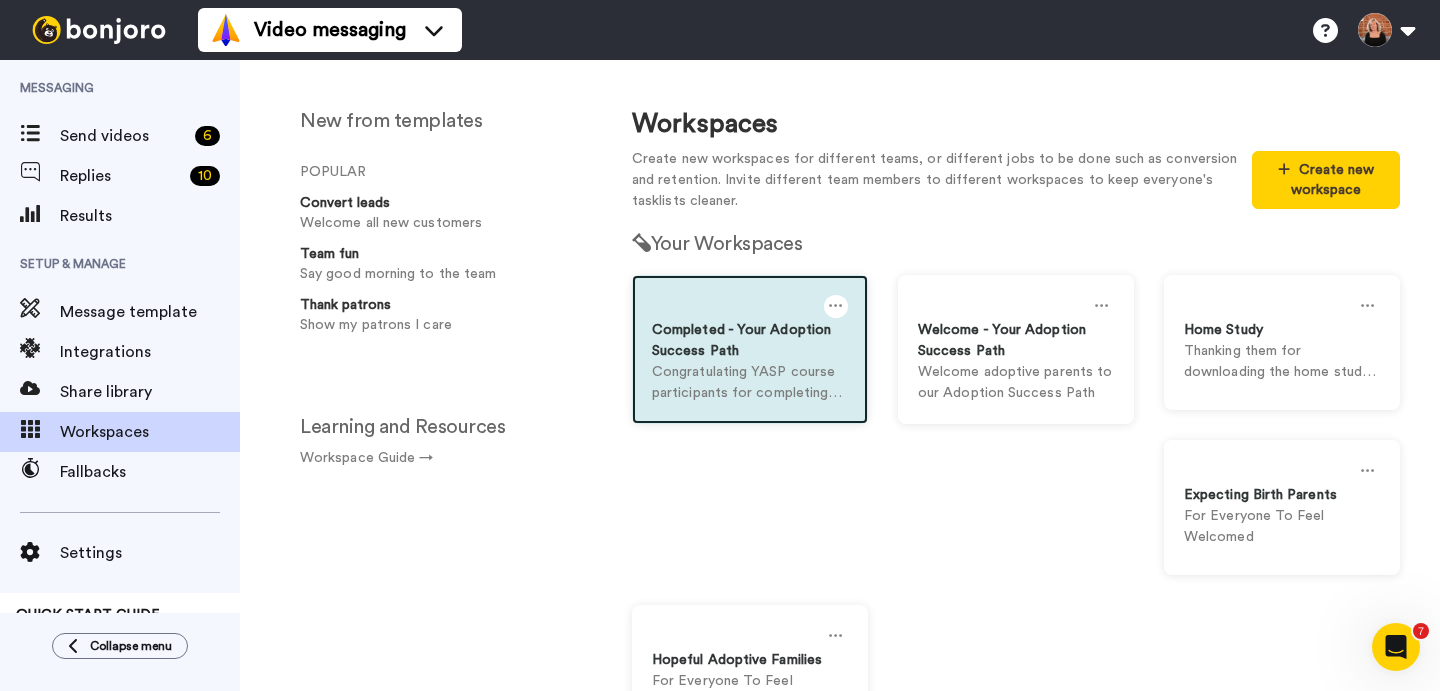 click on "Completed - Your Adoption Success Path" at bounding box center (750, 341) 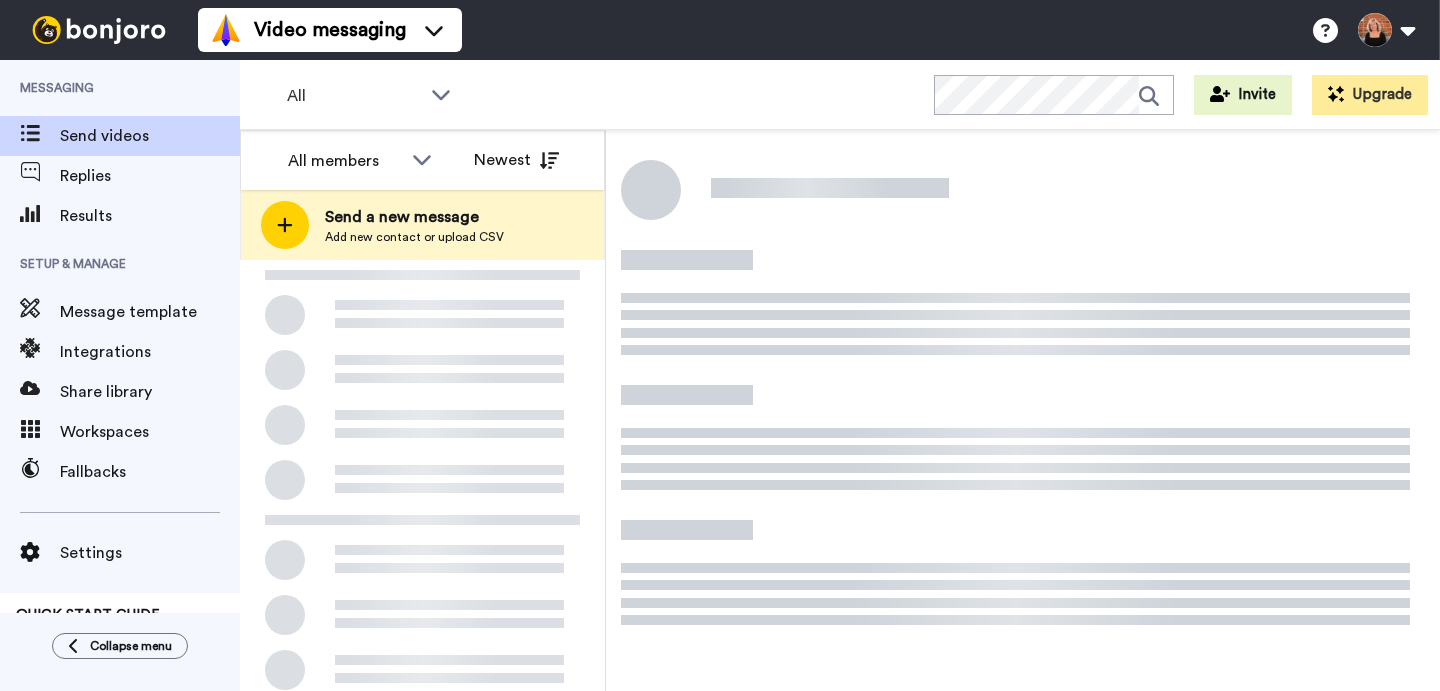 scroll, scrollTop: 0, scrollLeft: 0, axis: both 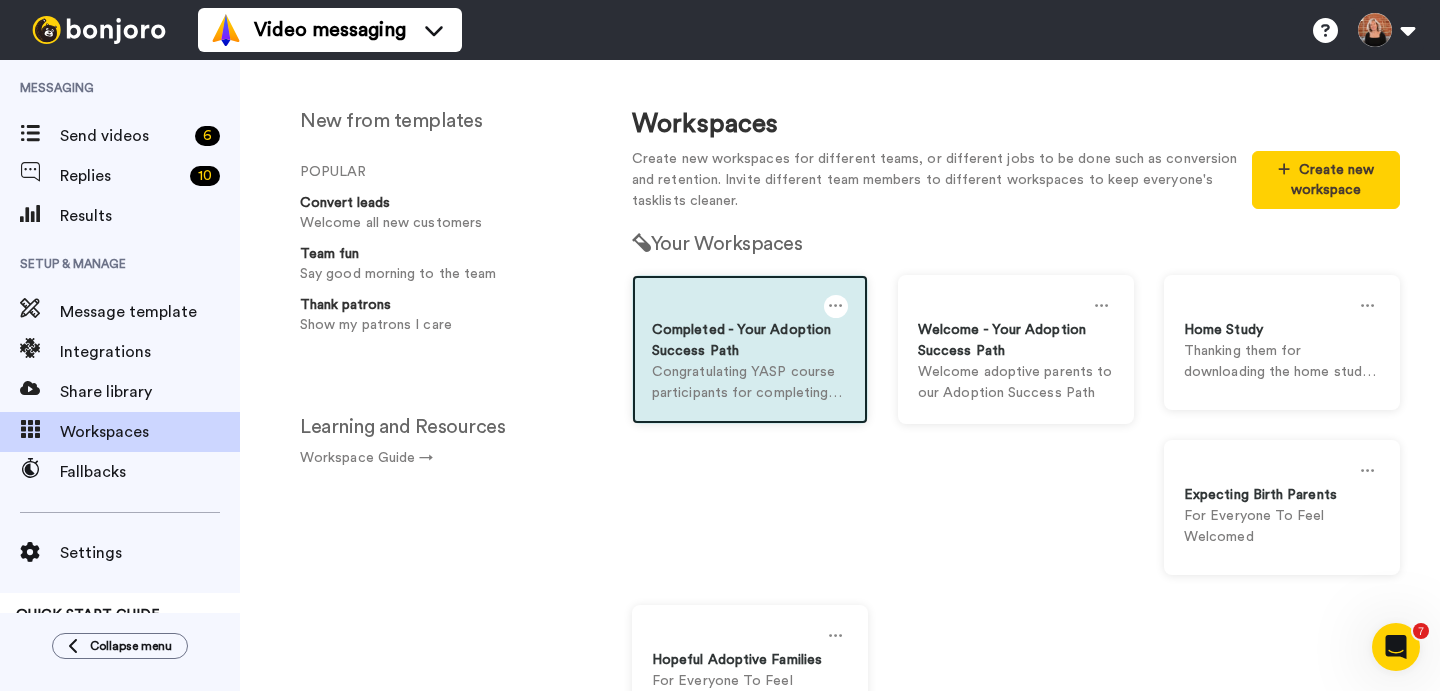 click at bounding box center (836, 306) 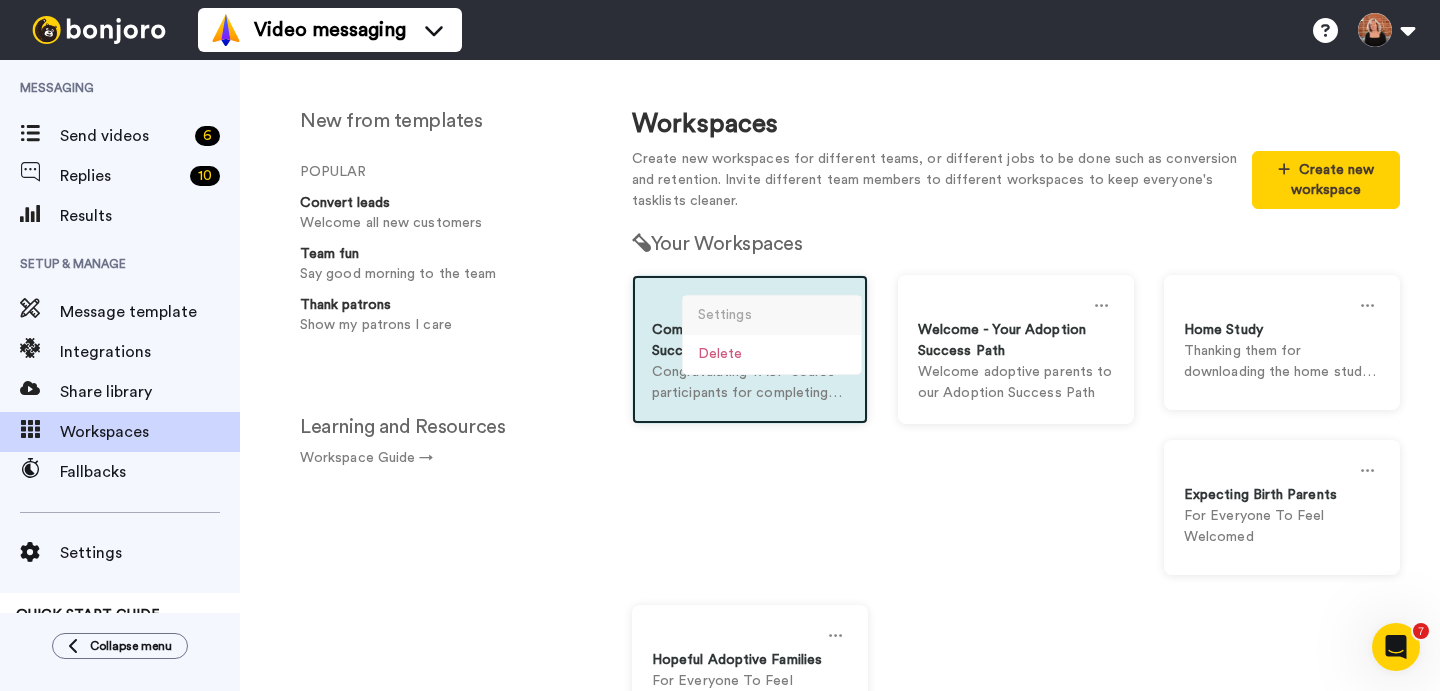 click on "Settings" at bounding box center [772, 315] 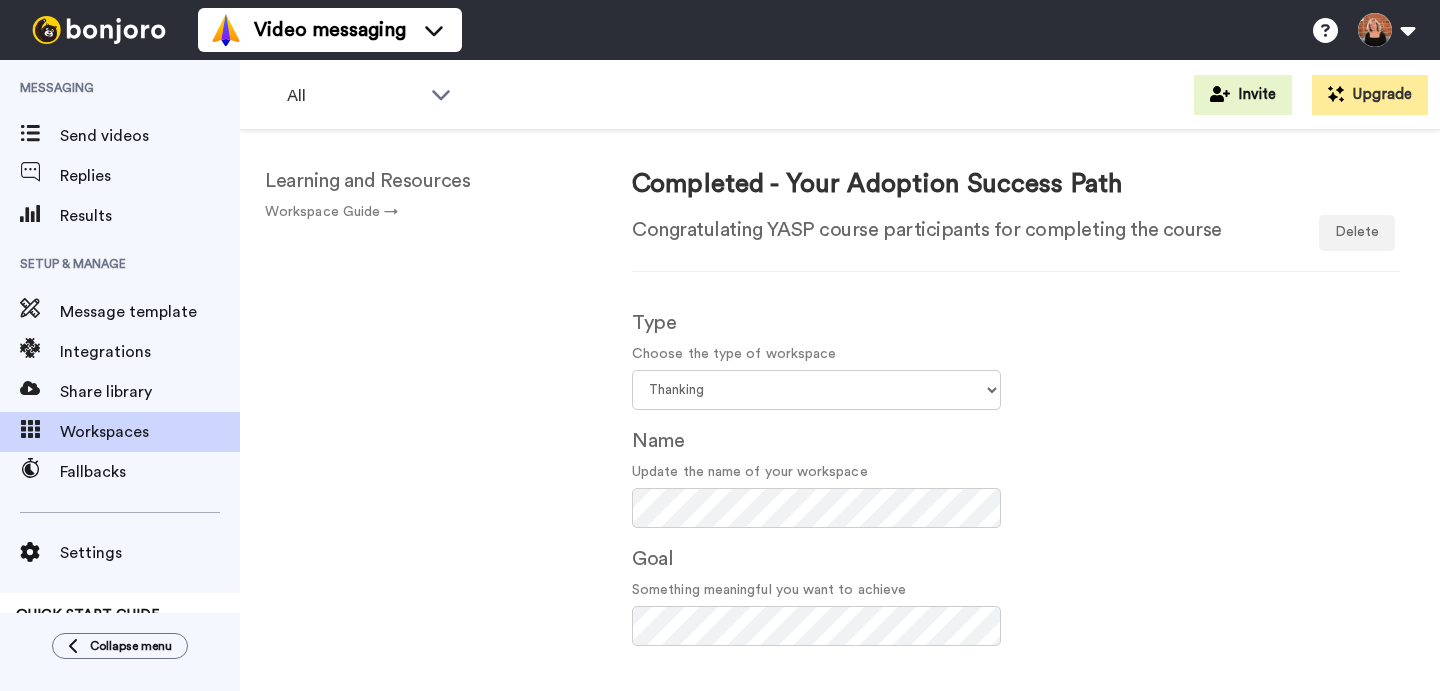 scroll, scrollTop: 0, scrollLeft: 0, axis: both 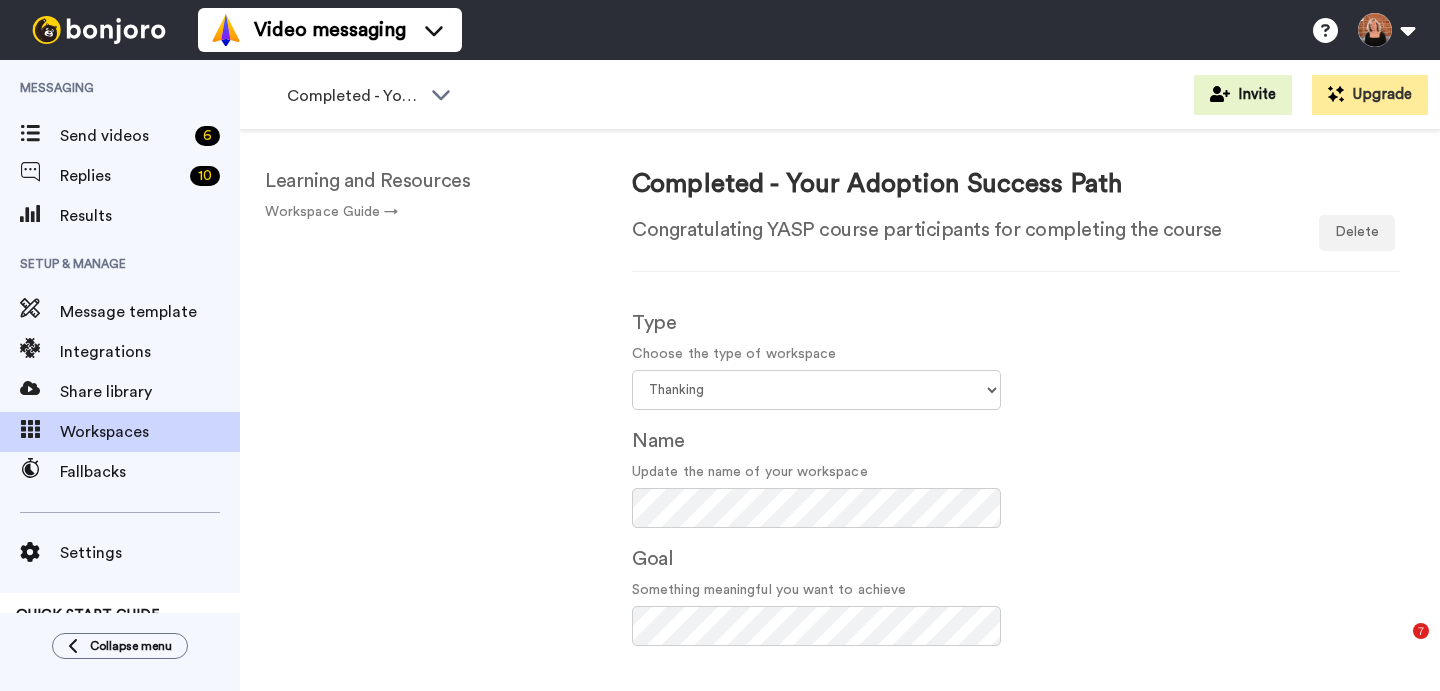click on "Completed - Your Adoption Success Path" at bounding box center [877, 184] 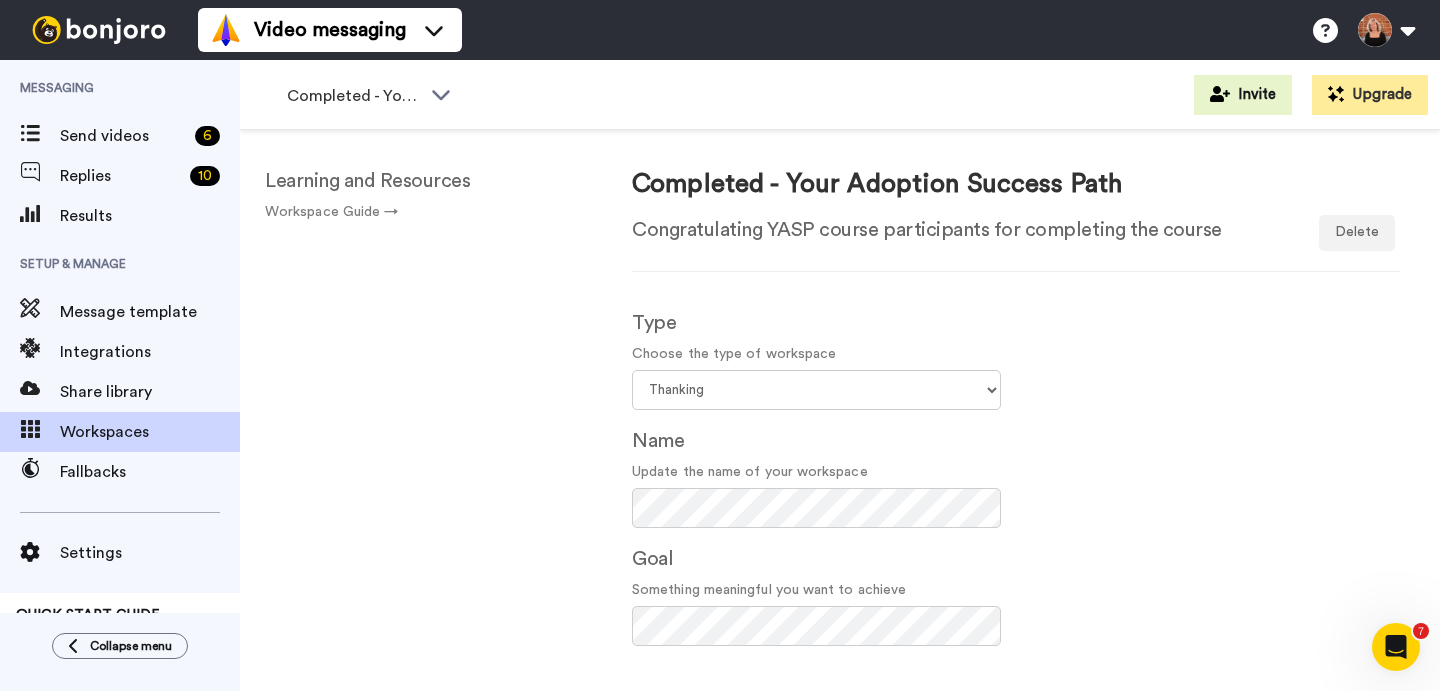 scroll, scrollTop: 0, scrollLeft: 0, axis: both 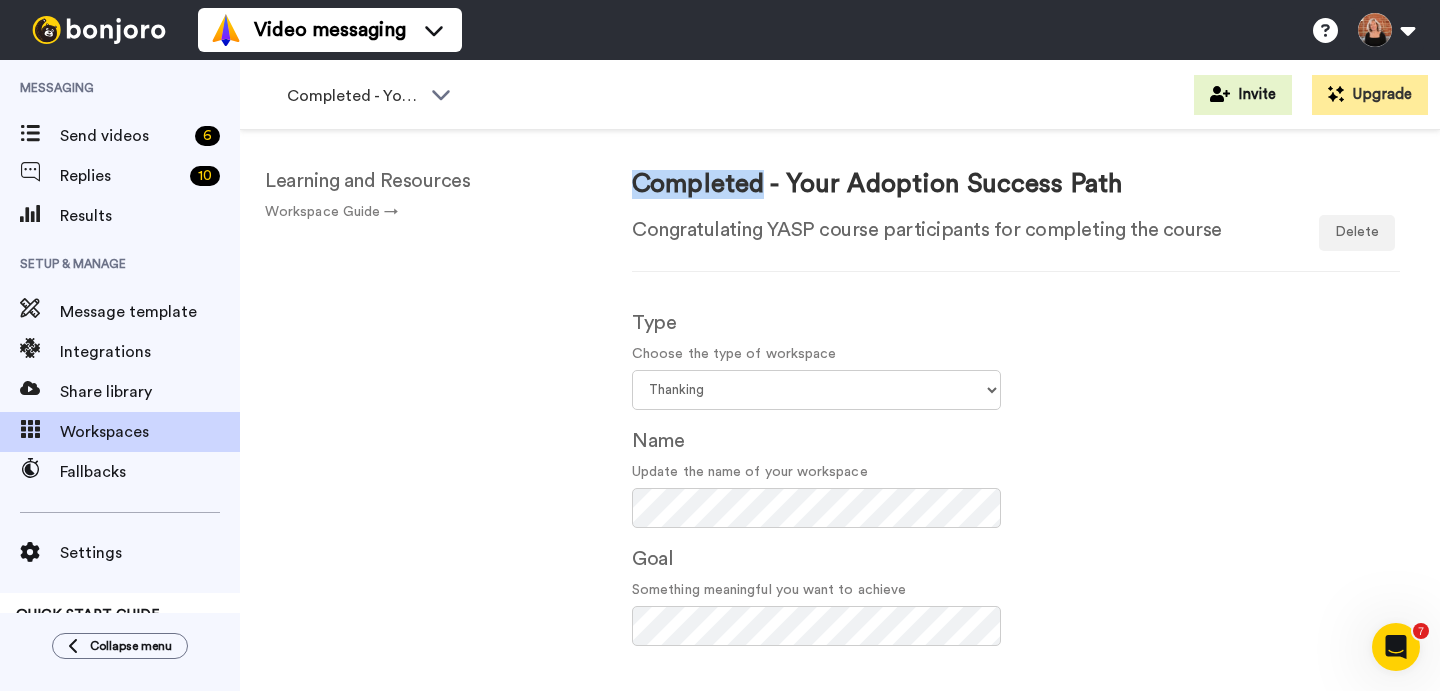 click on "Completed - Your Adoption Success Path" at bounding box center [877, 184] 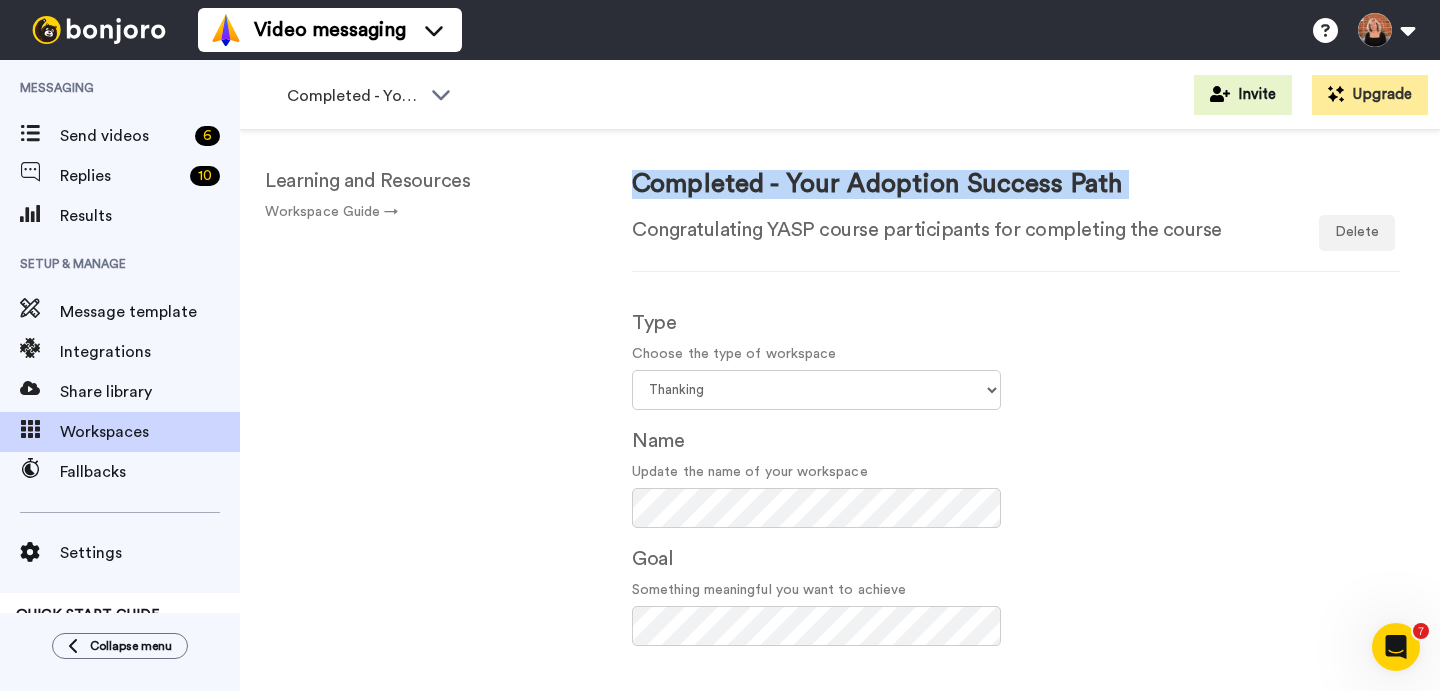 click on "Completed - Your Adoption Success Path" at bounding box center (877, 184) 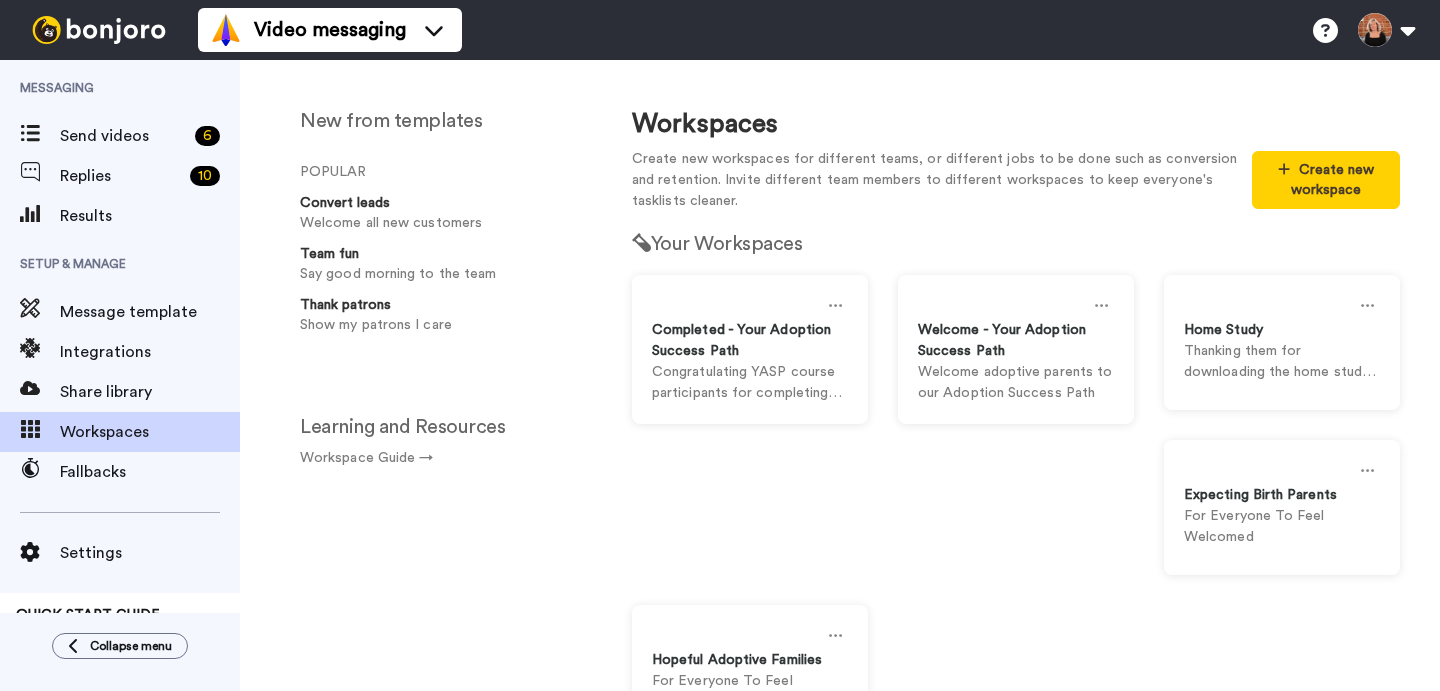 scroll, scrollTop: 0, scrollLeft: 0, axis: both 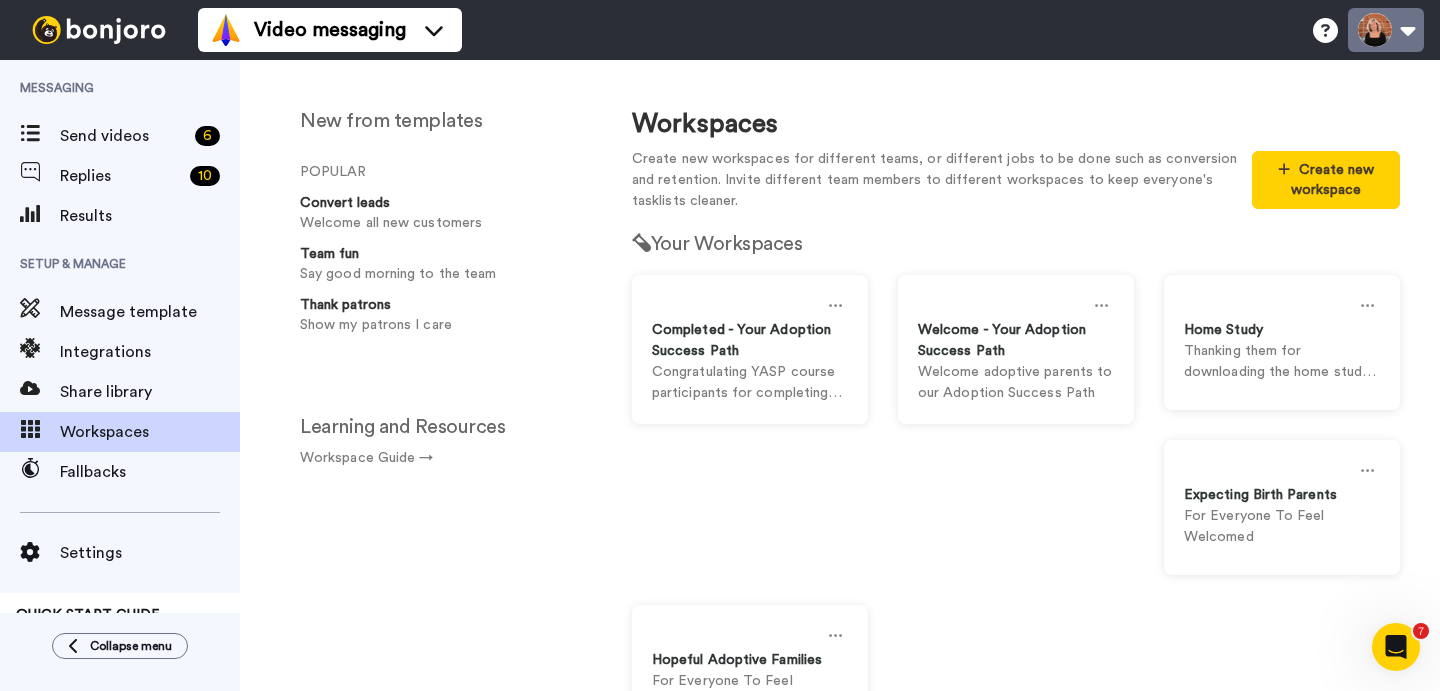 click at bounding box center (1386, 30) 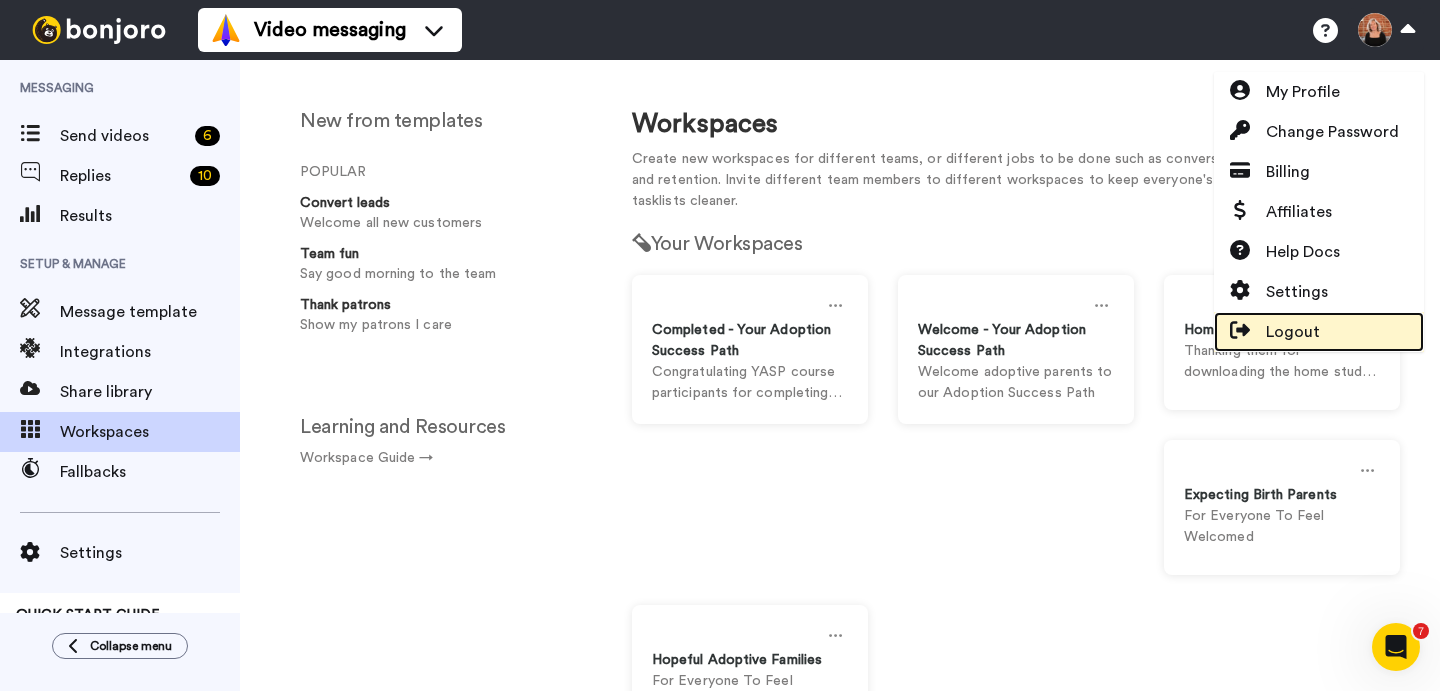 click on "Logout" at bounding box center [1293, 332] 